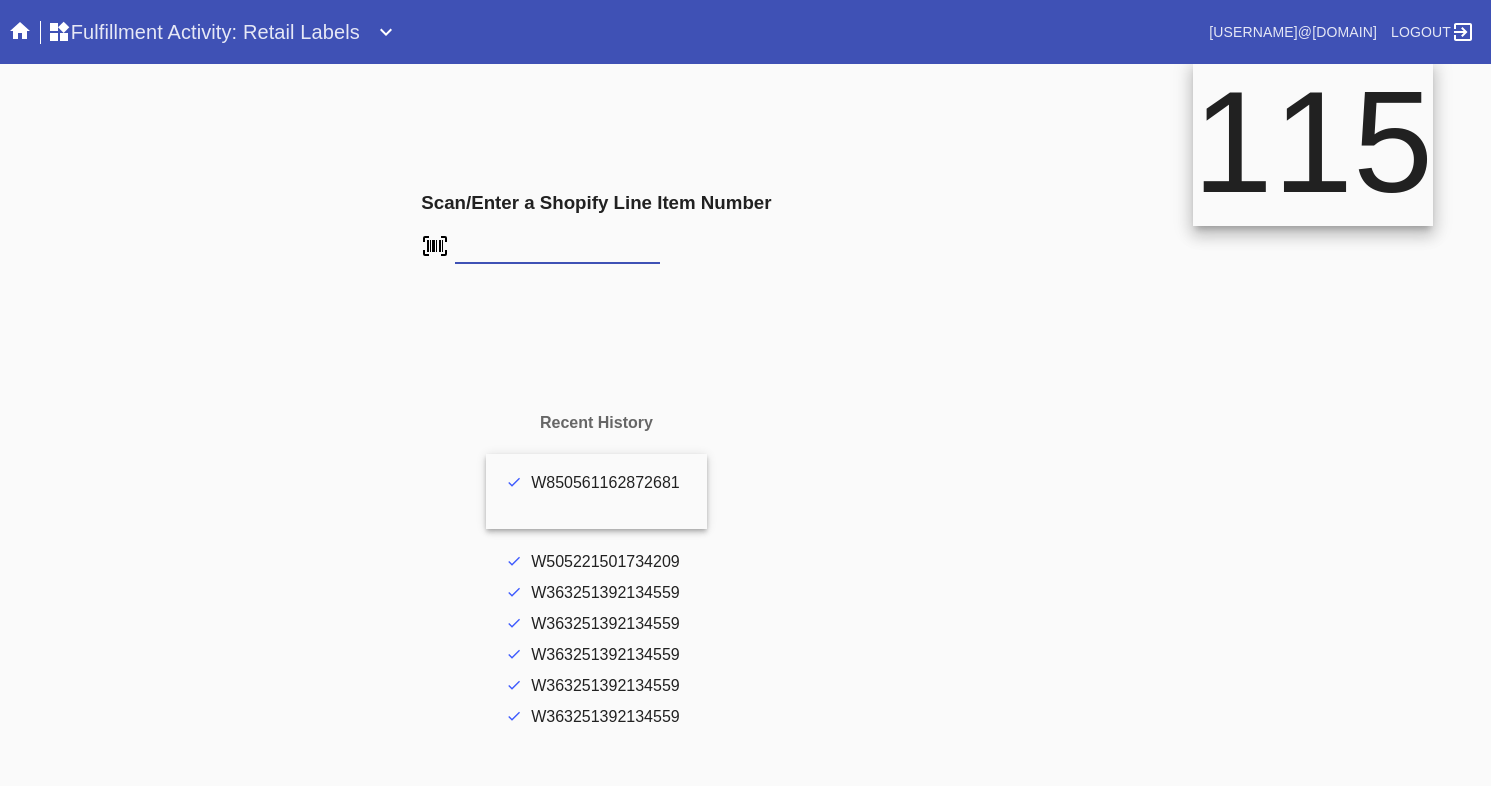 scroll, scrollTop: 0, scrollLeft: 0, axis: both 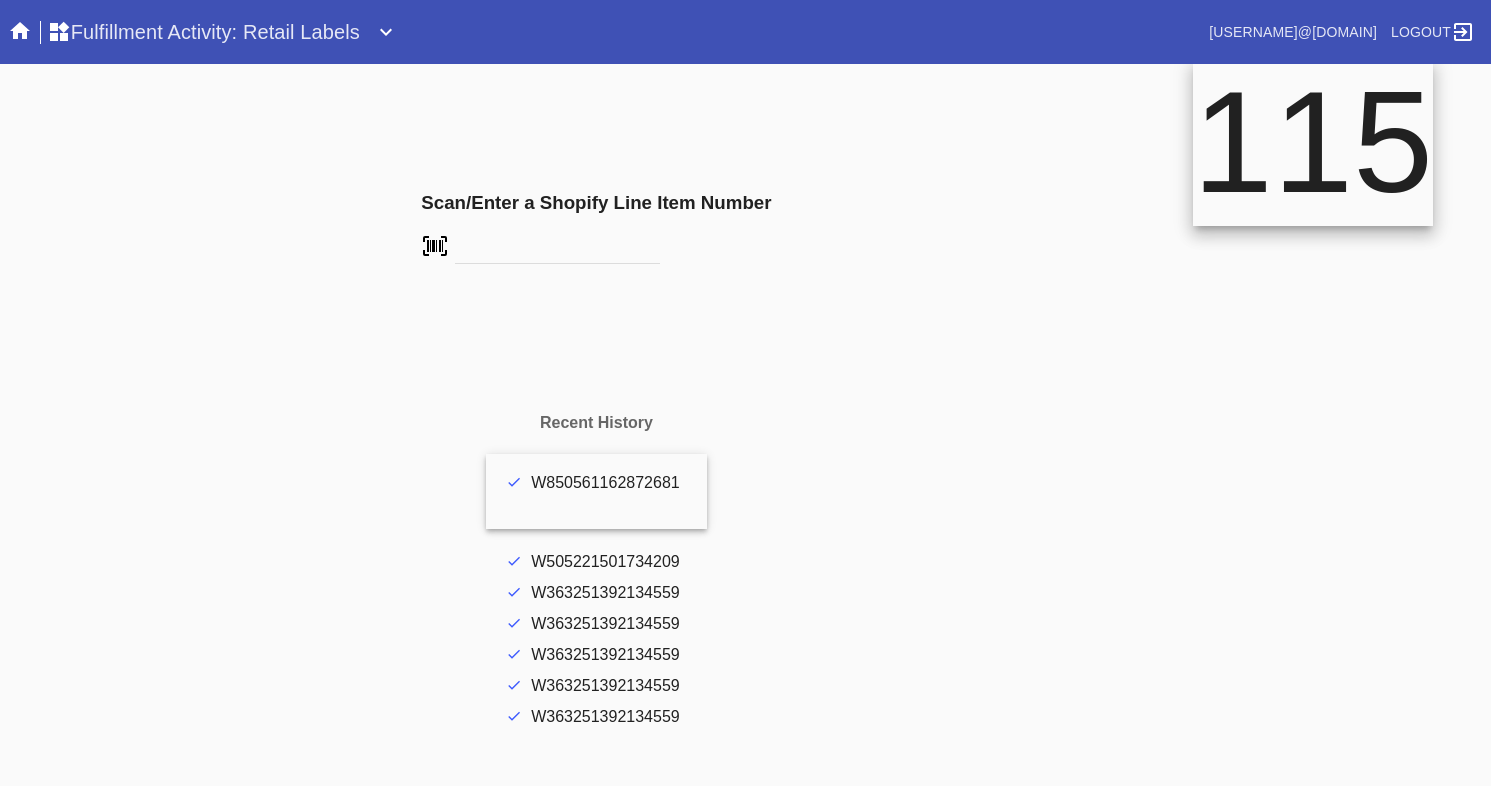 click on "Scan/Enter a Shopify Line Item Number" at bounding box center [596, 228] 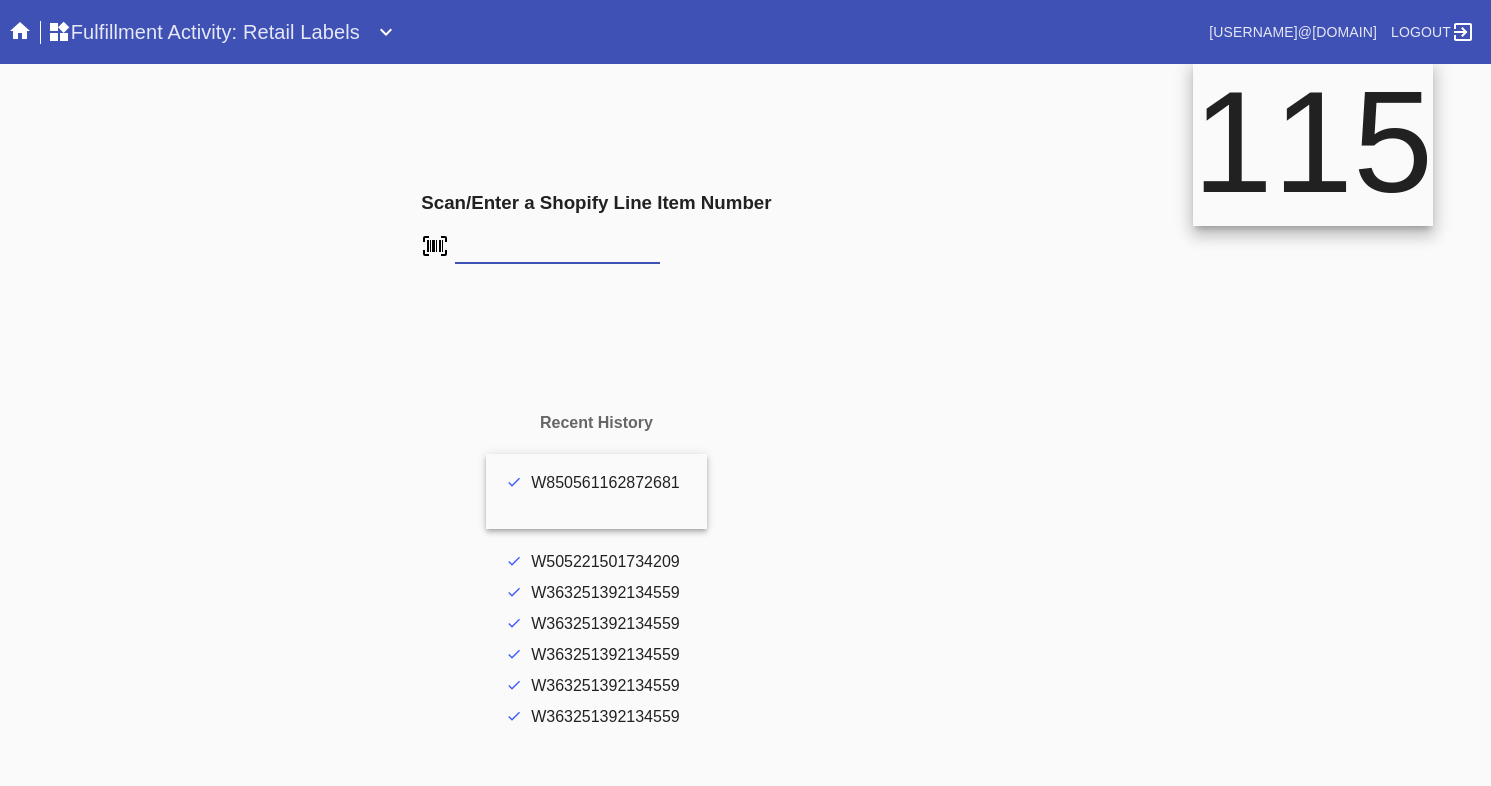 click at bounding box center [557, 249] 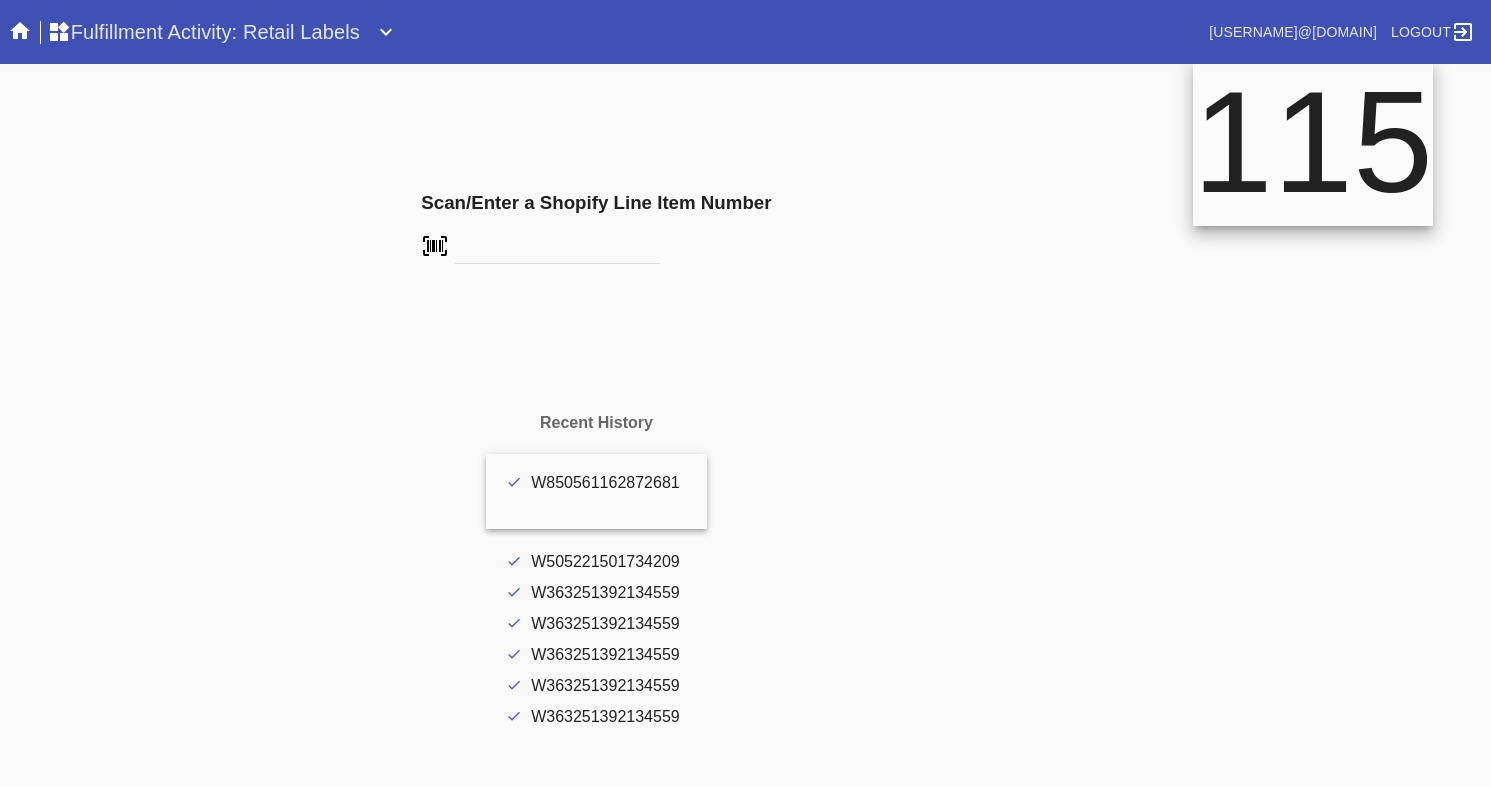 click at bounding box center (557, 249) 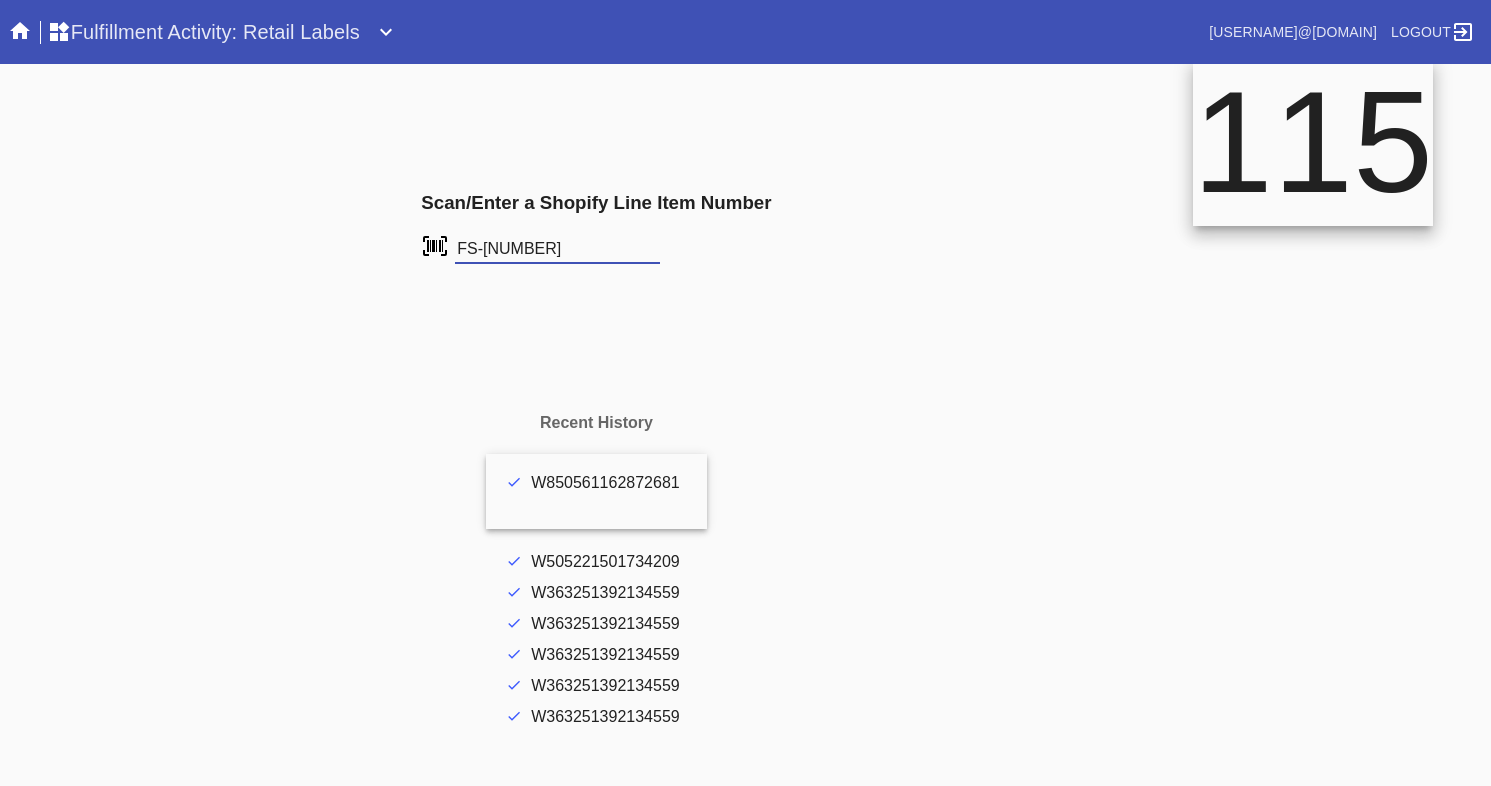 type on "FS-158897224" 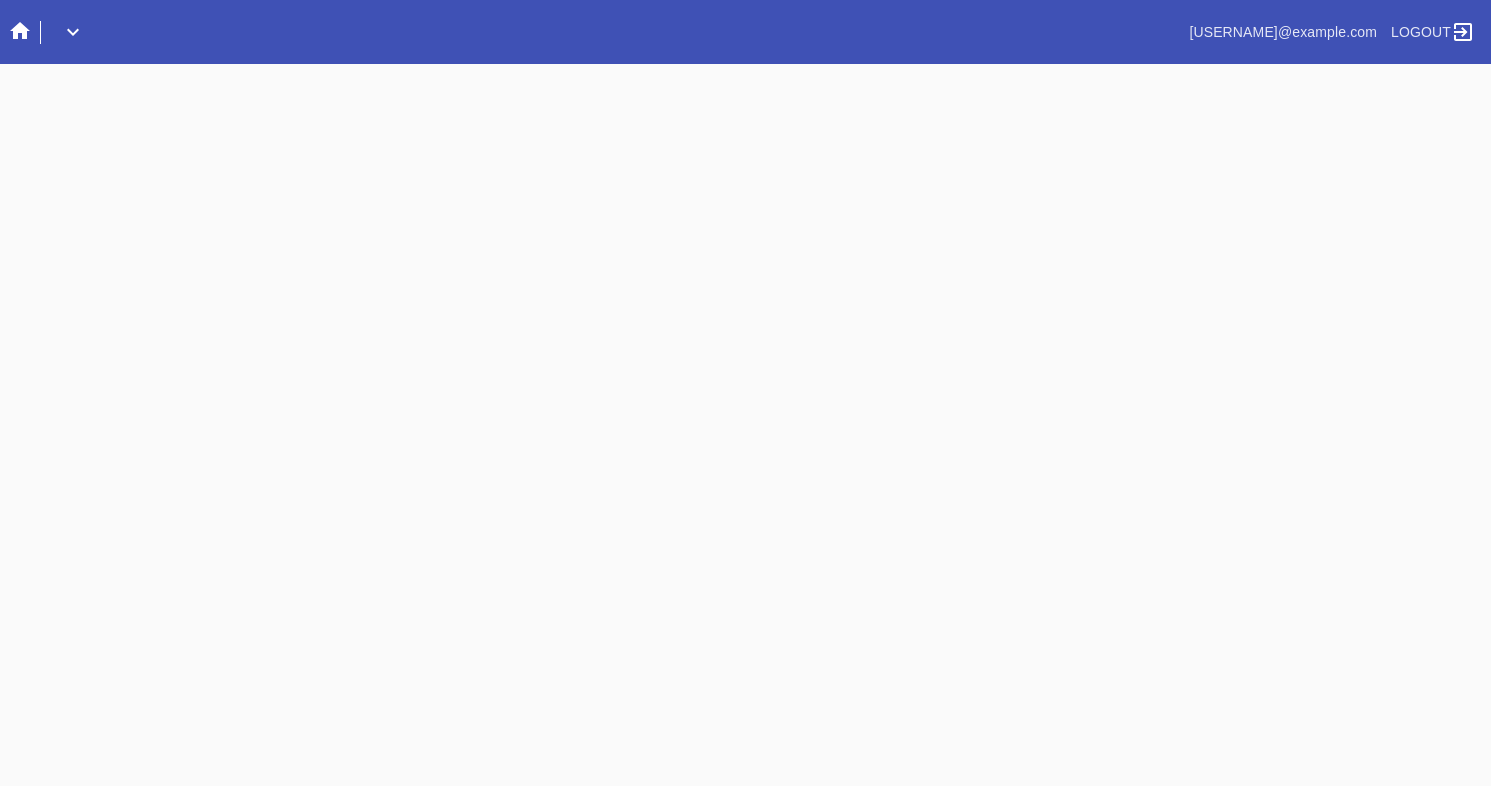 scroll, scrollTop: 0, scrollLeft: 0, axis: both 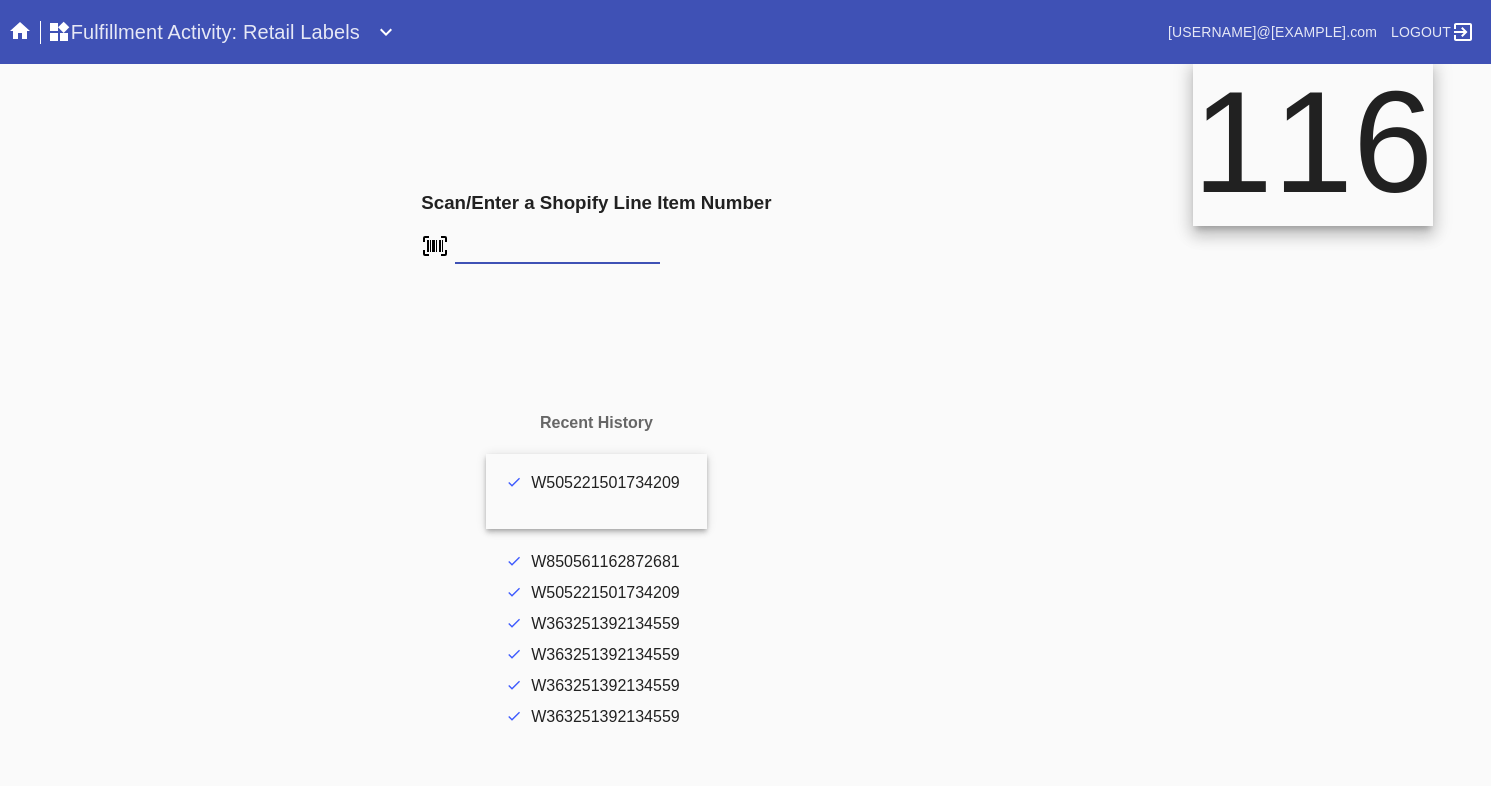 type on "FS-418689303" 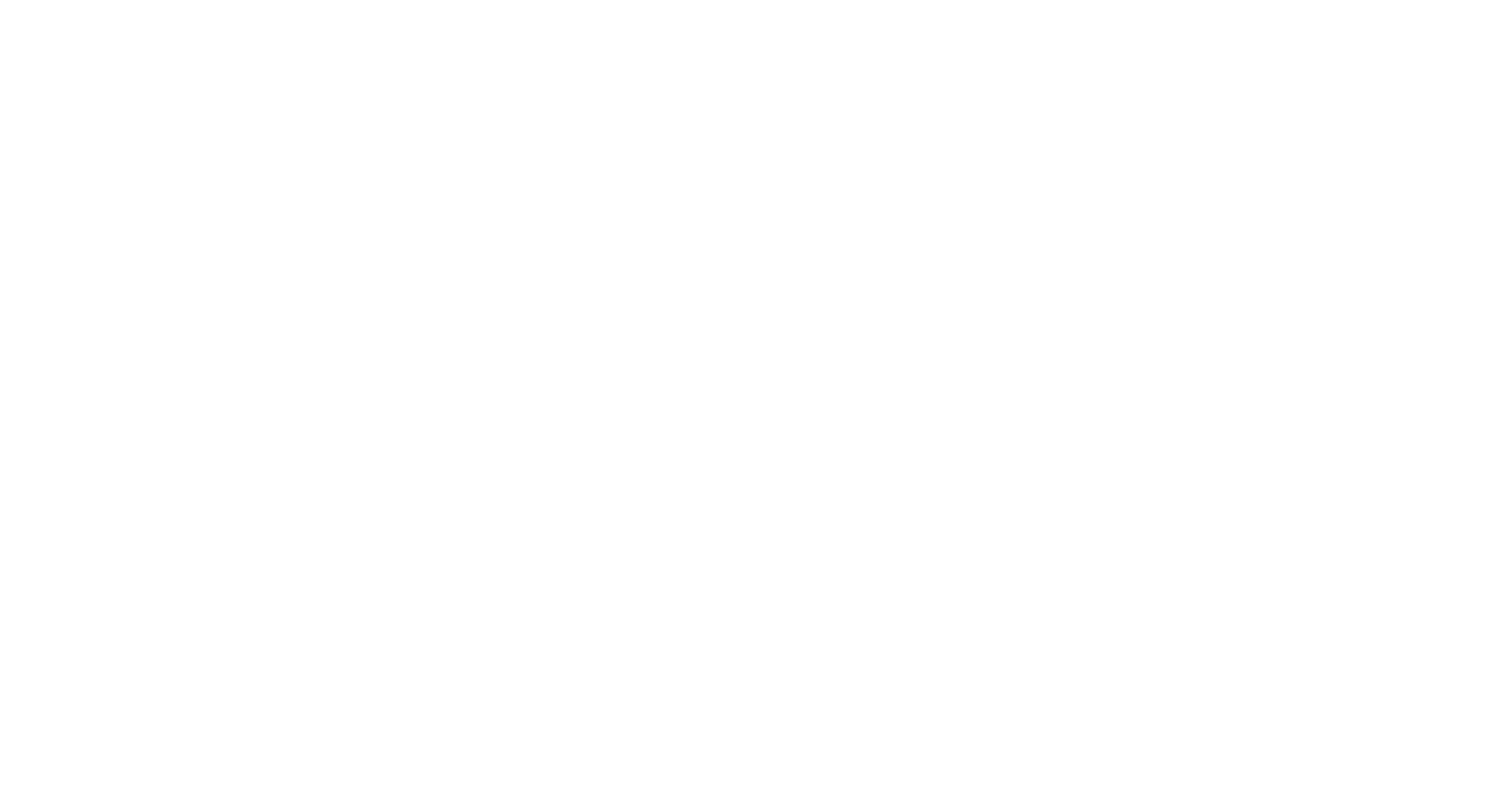 scroll, scrollTop: 0, scrollLeft: 0, axis: both 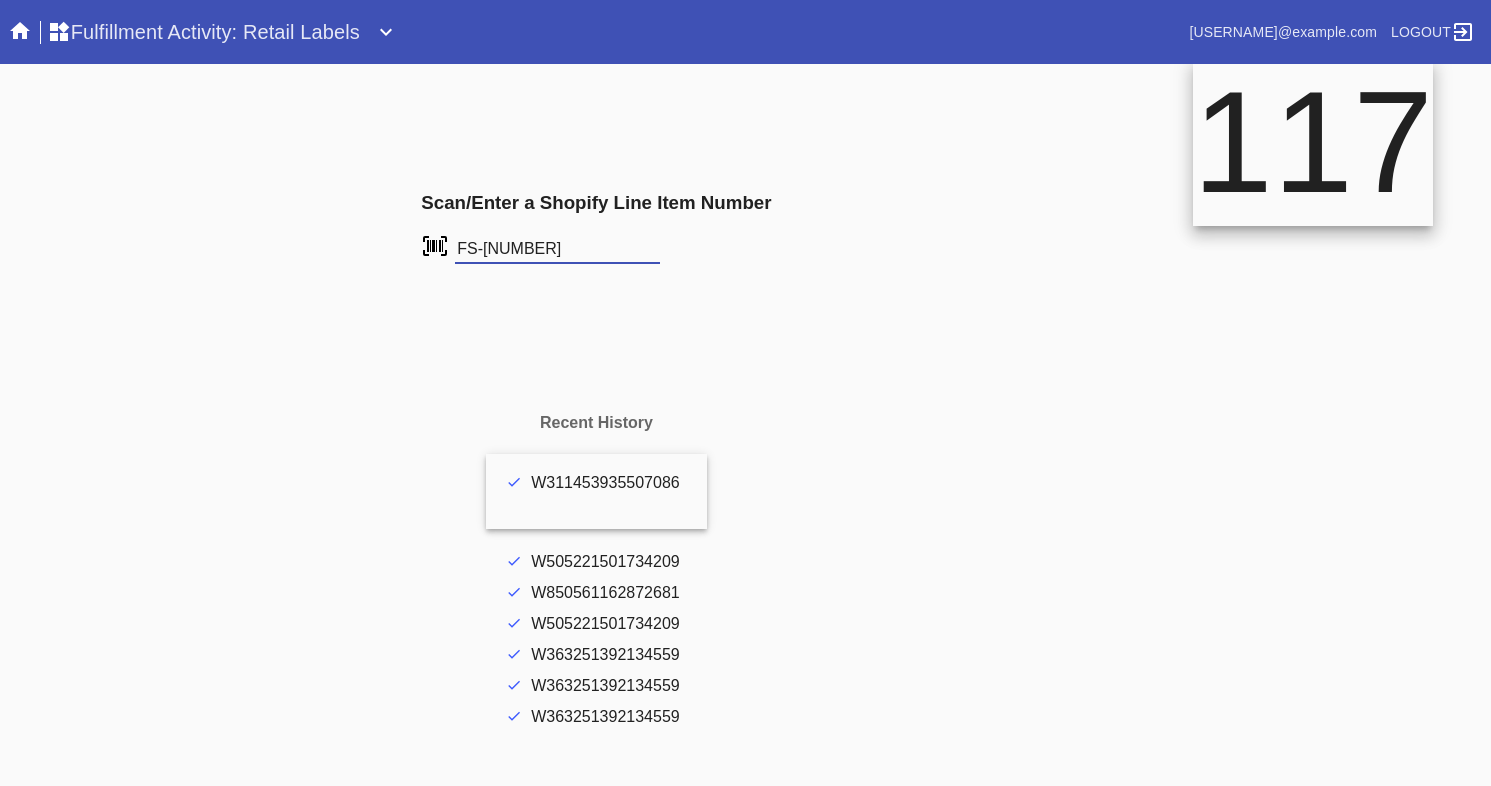 type on "FS-[NUMBER]" 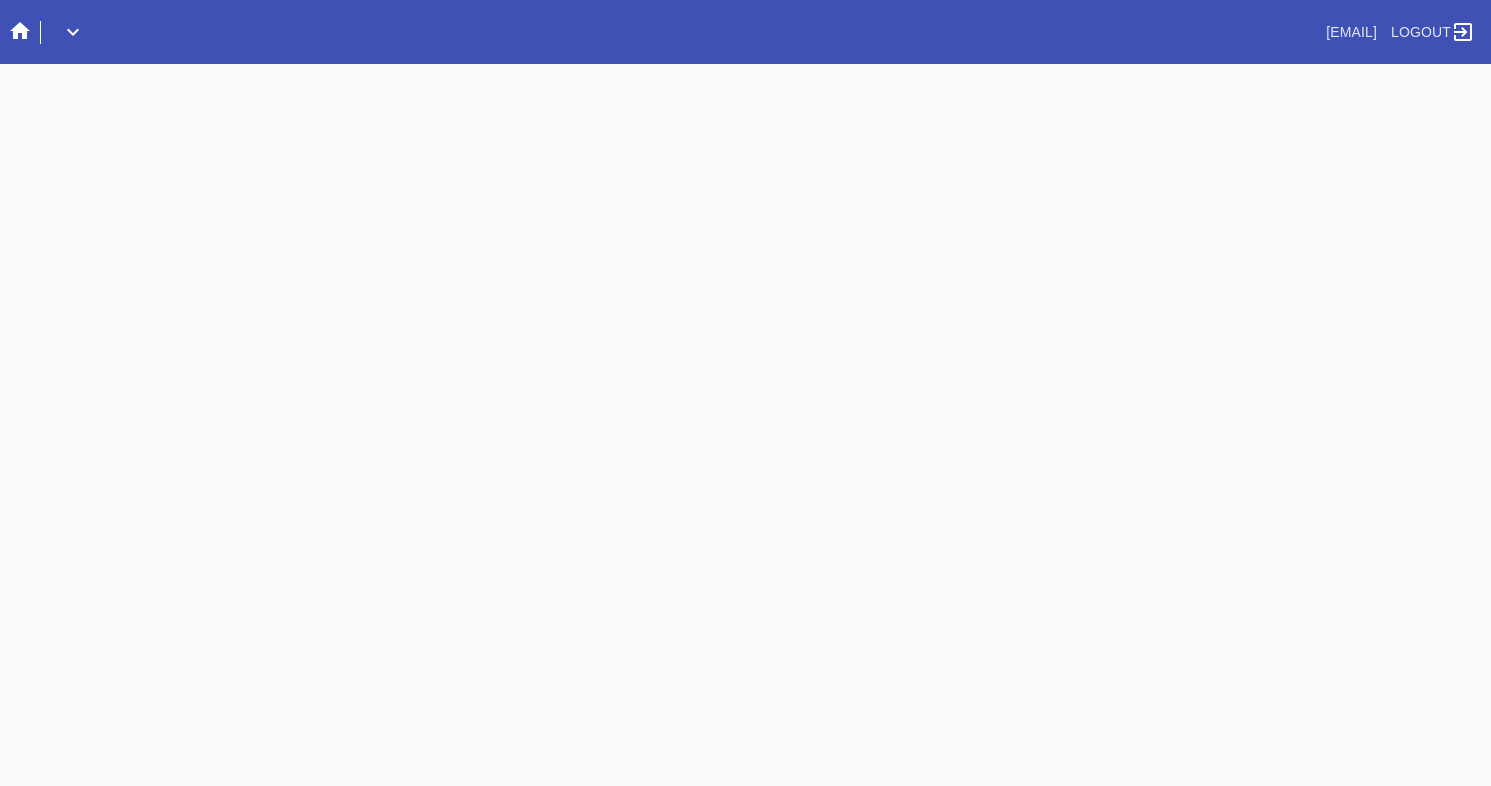 scroll, scrollTop: 0, scrollLeft: 0, axis: both 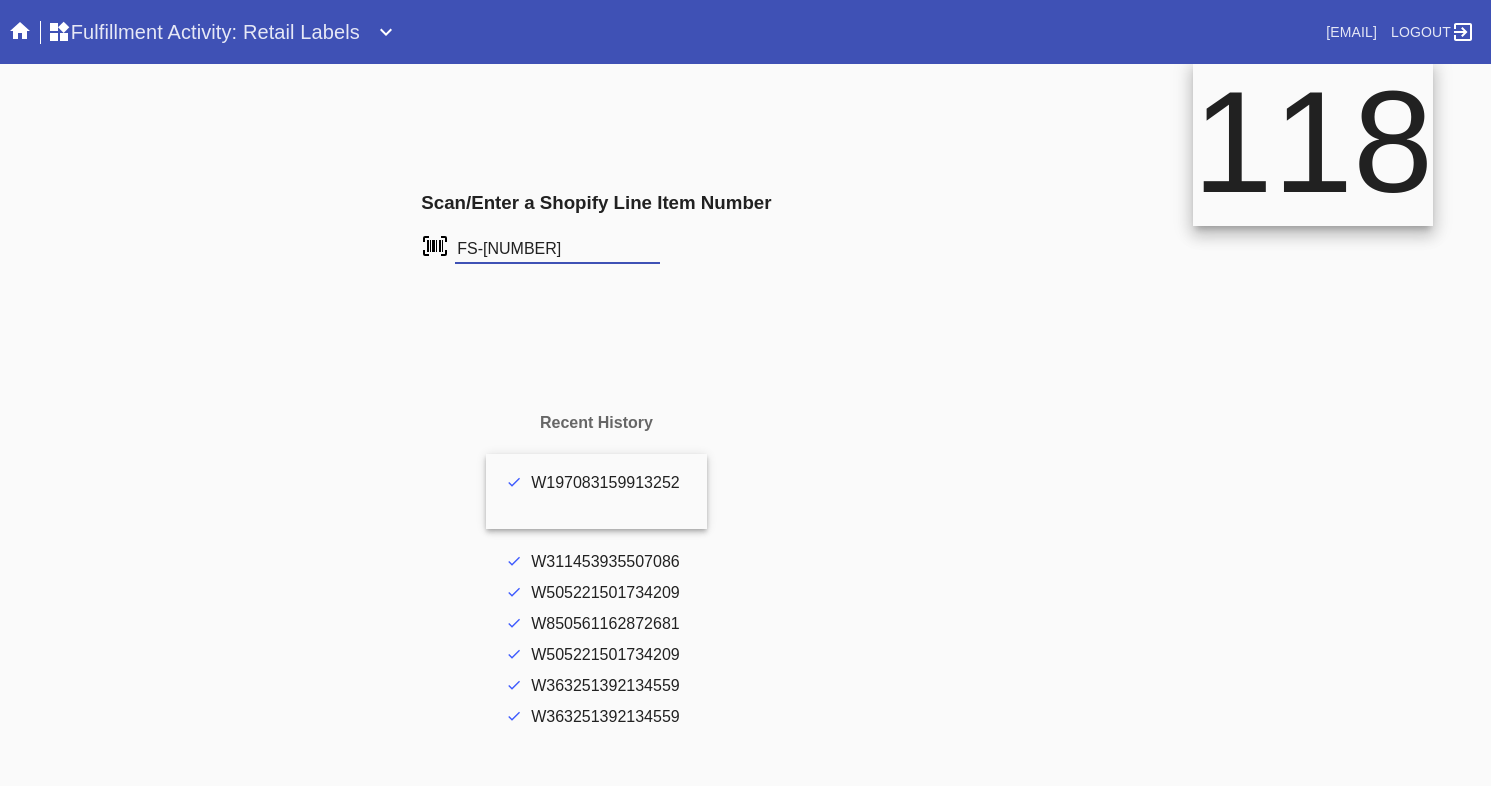 type on "FS-186854982" 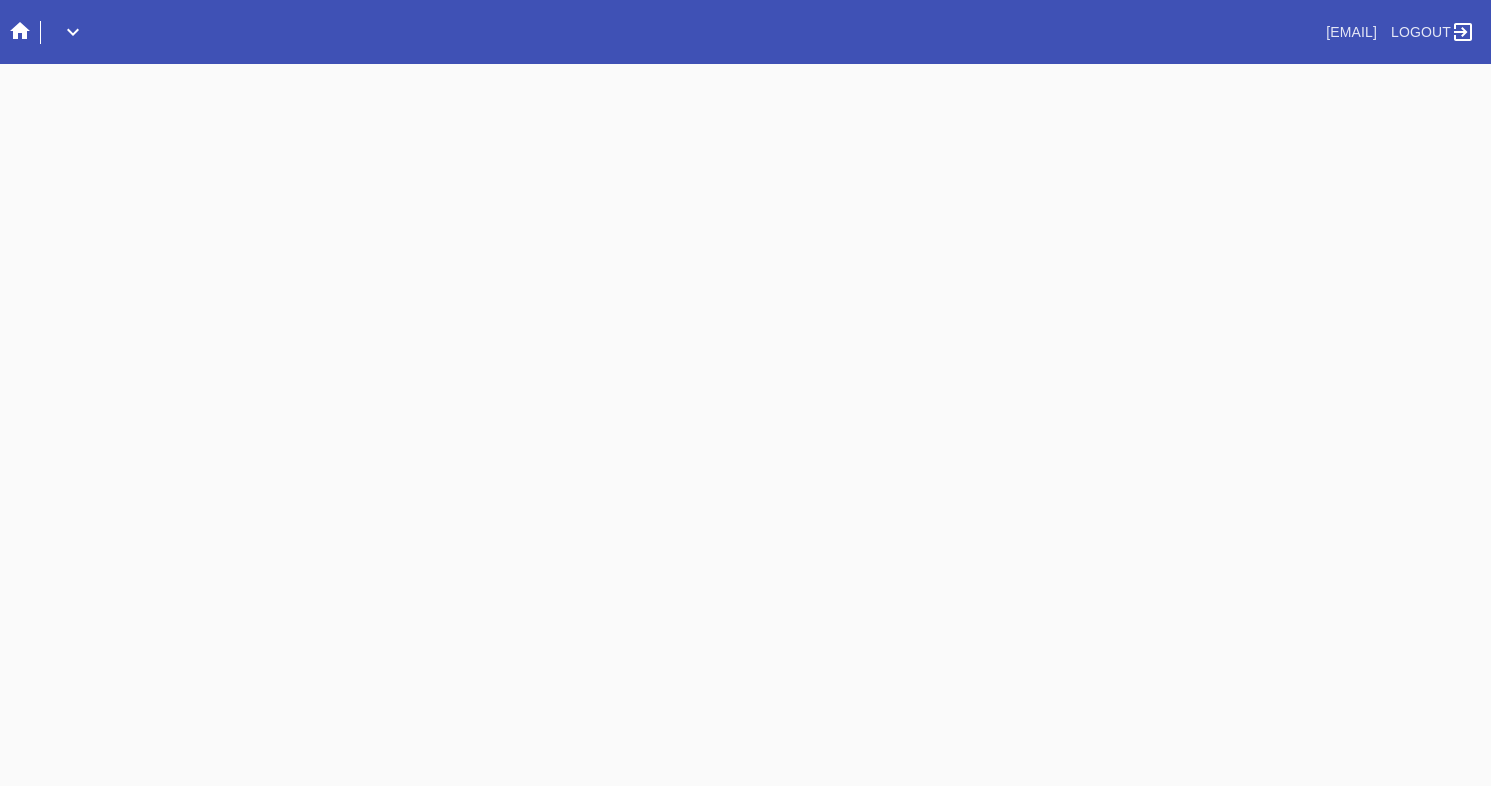 scroll, scrollTop: 0, scrollLeft: 0, axis: both 